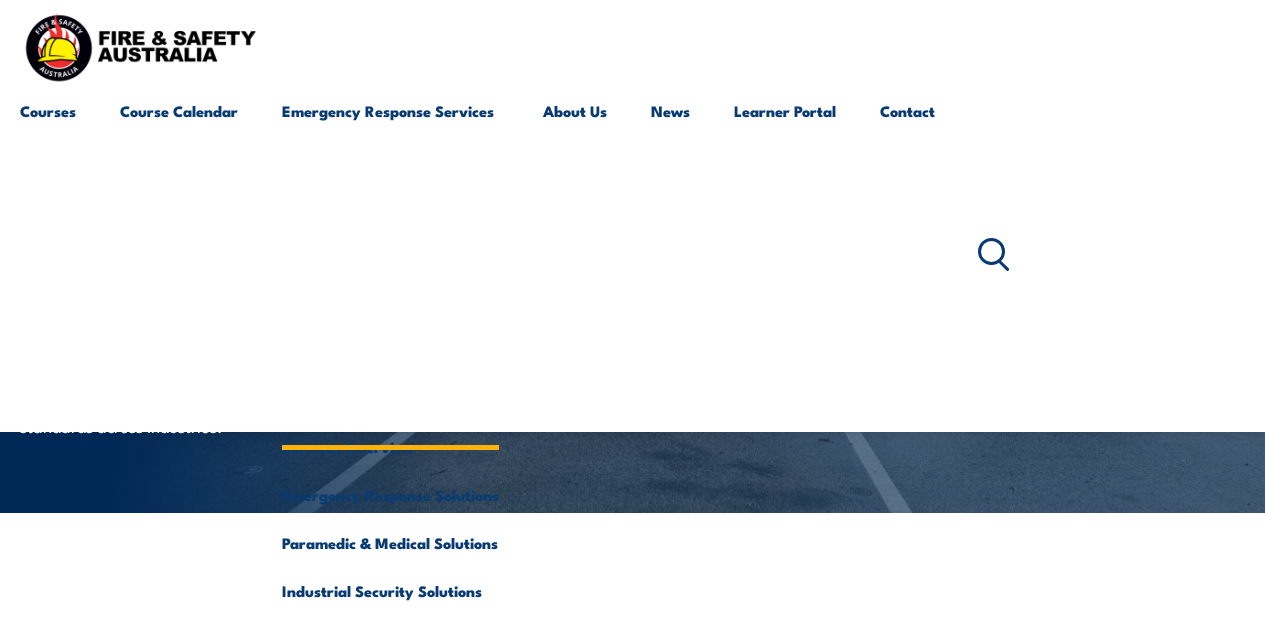 scroll, scrollTop: 489, scrollLeft: 0, axis: vertical 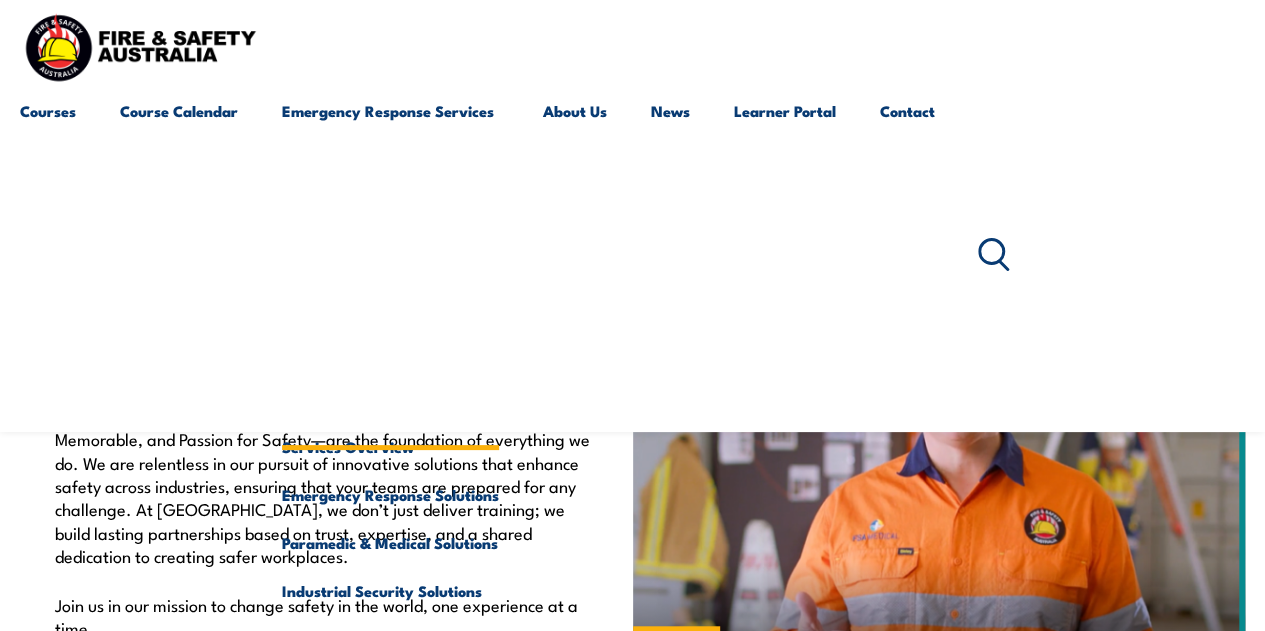 click on "Emergency Response Services" at bounding box center (390, 255) 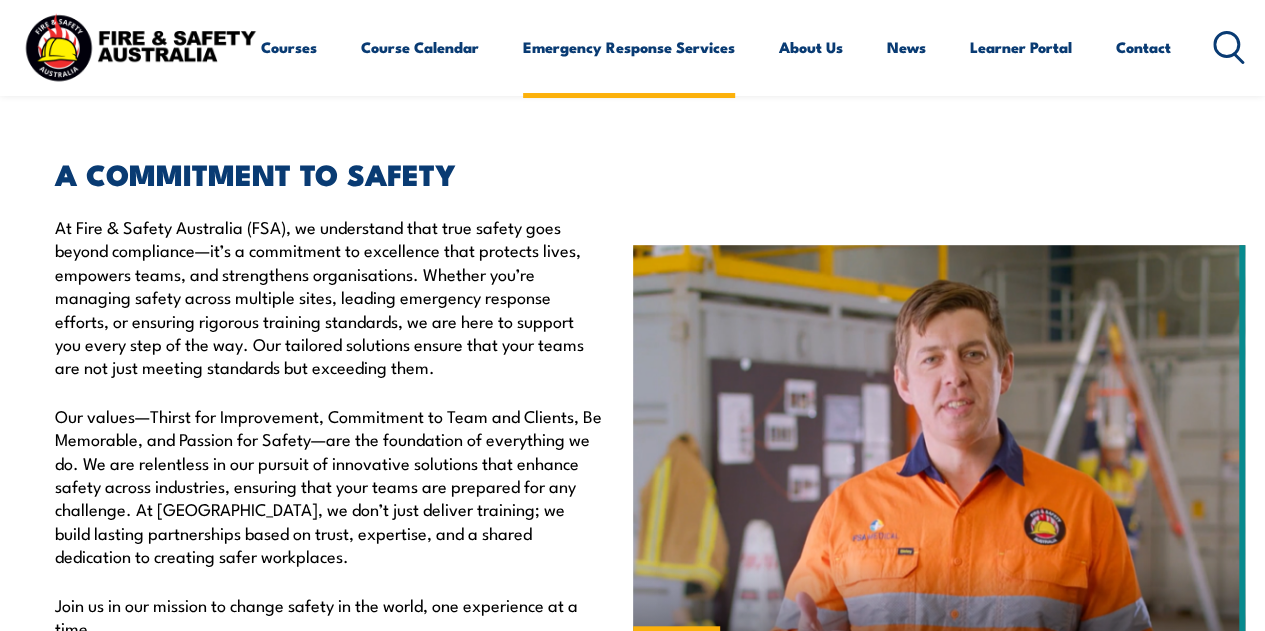 click on "Emergency Response Services" at bounding box center (629, 47) 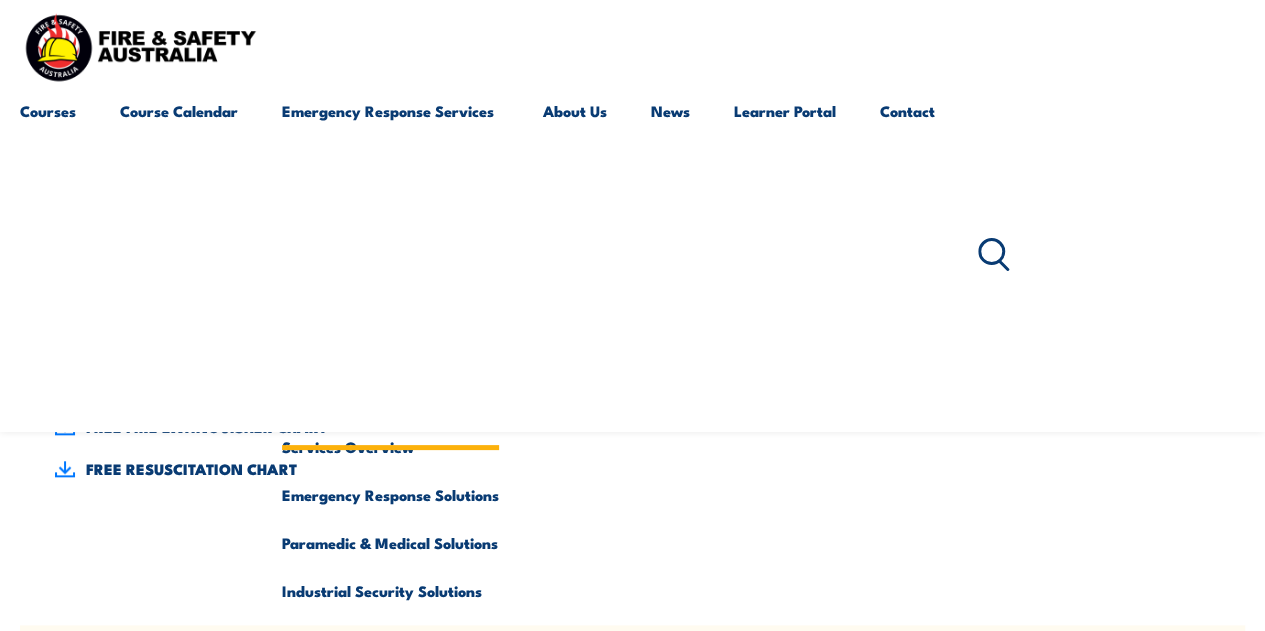 scroll, scrollTop: 789, scrollLeft: 0, axis: vertical 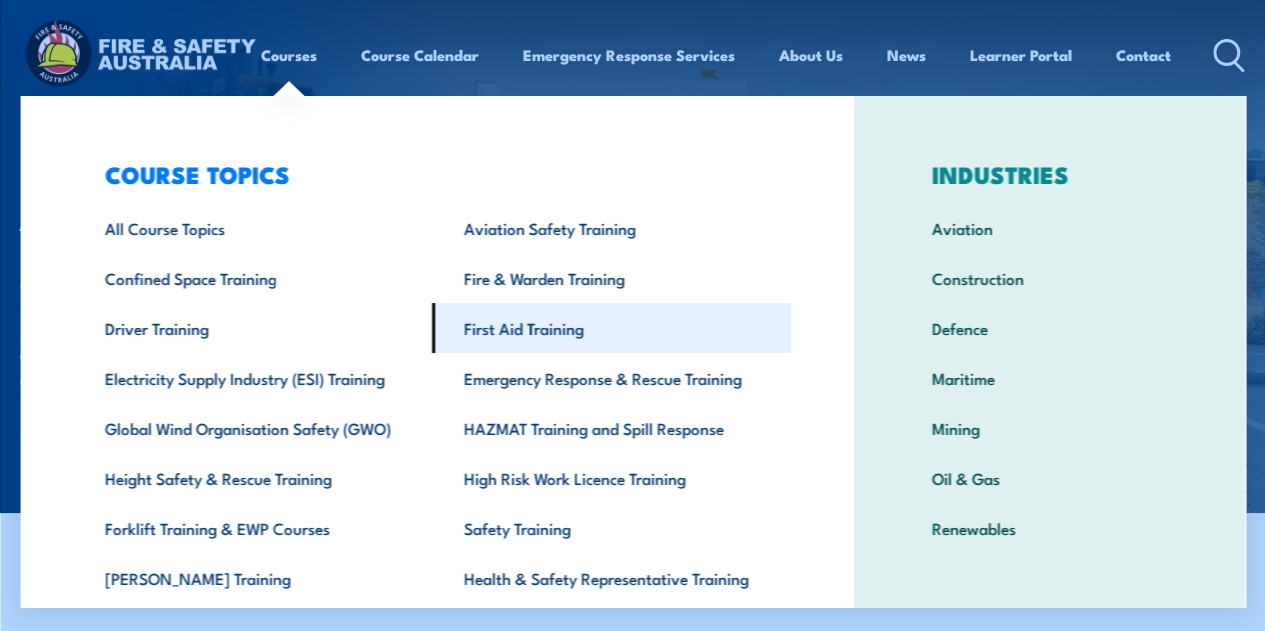 click on "First Aid Training" at bounding box center (611, 328) 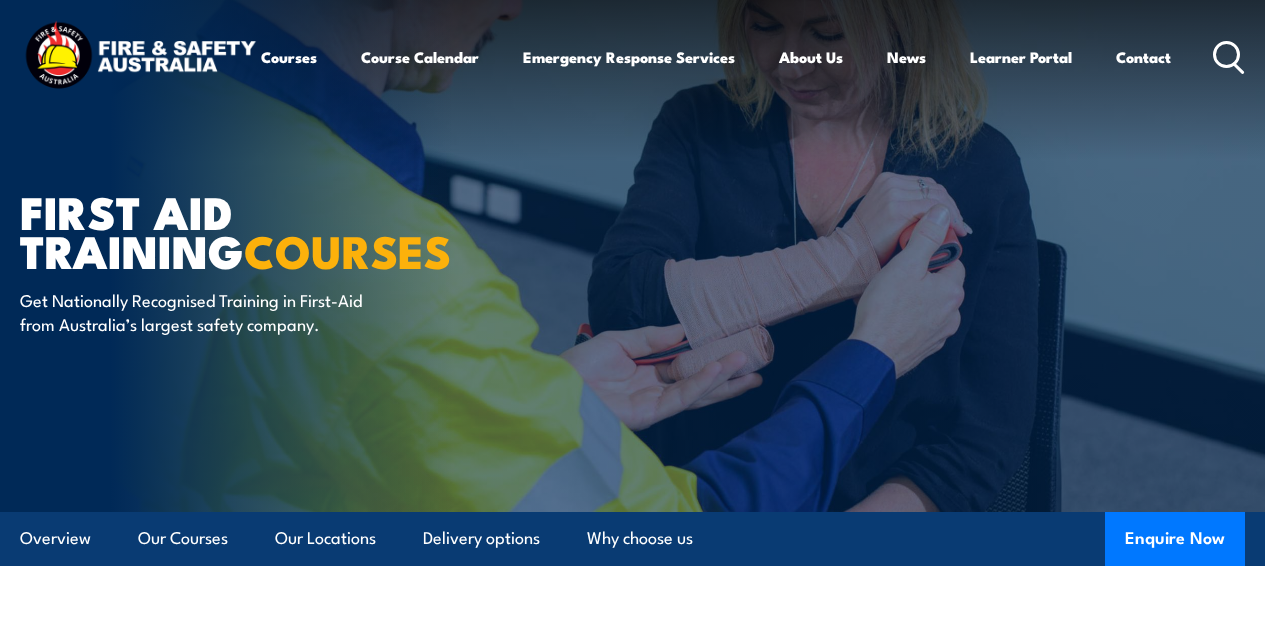 scroll, scrollTop: 0, scrollLeft: 0, axis: both 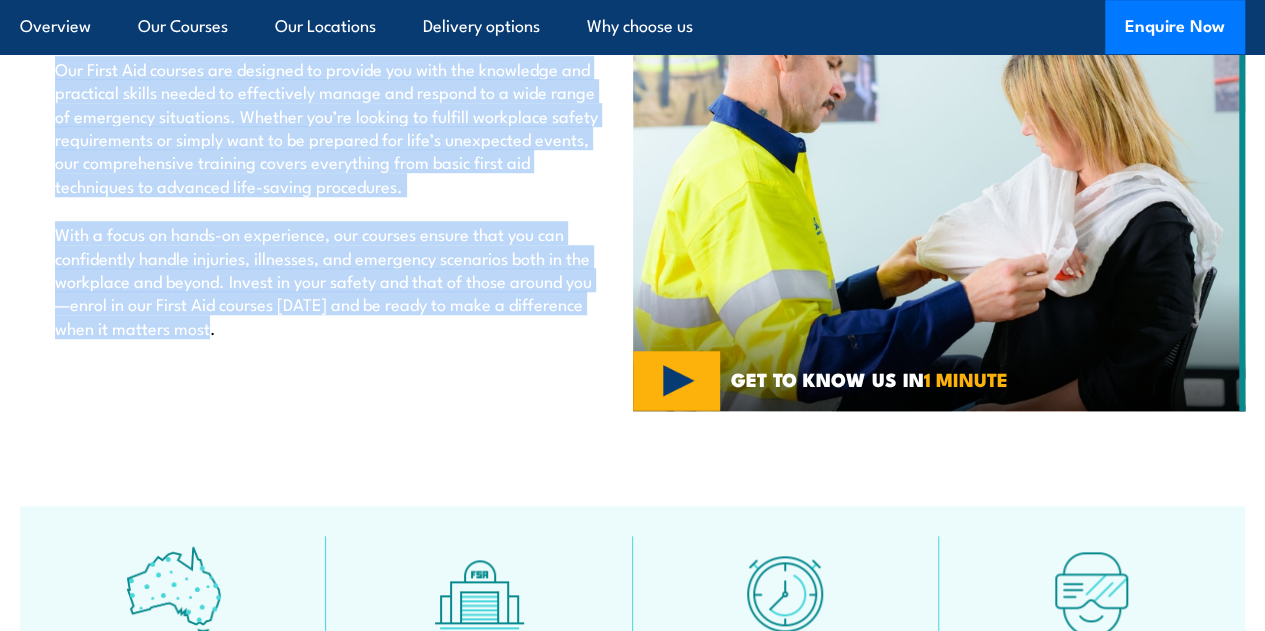 drag, startPoint x: 57, startPoint y: 114, endPoint x: 212, endPoint y: 367, distance: 296.70523 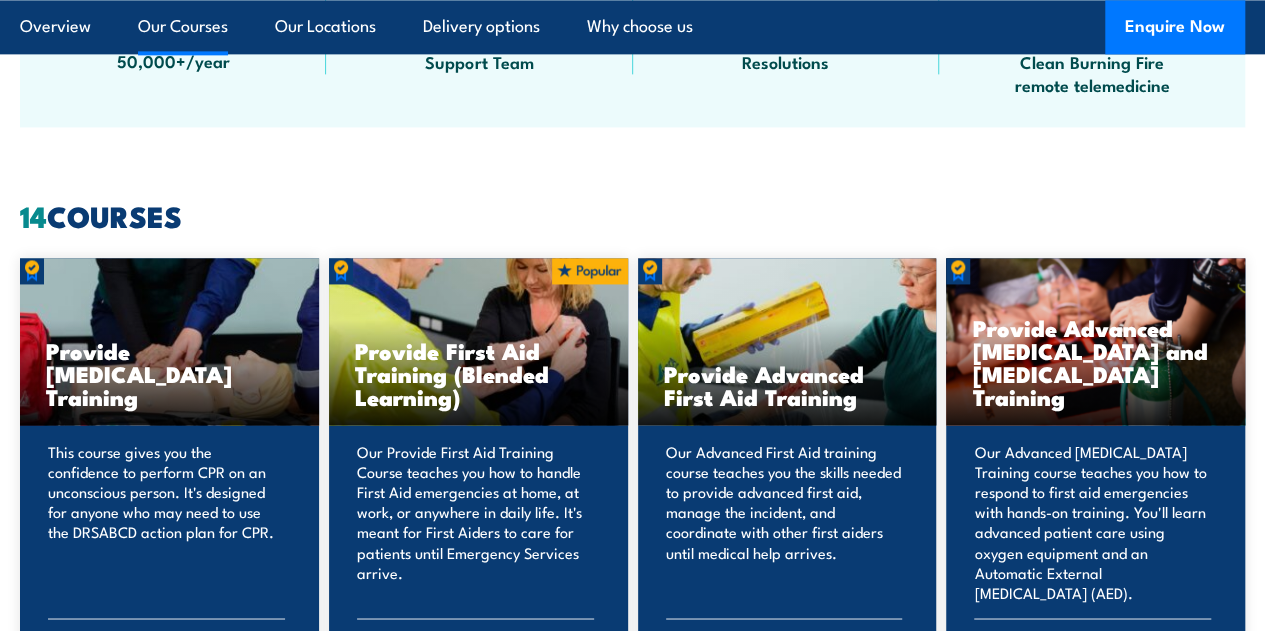 scroll, scrollTop: 1400, scrollLeft: 0, axis: vertical 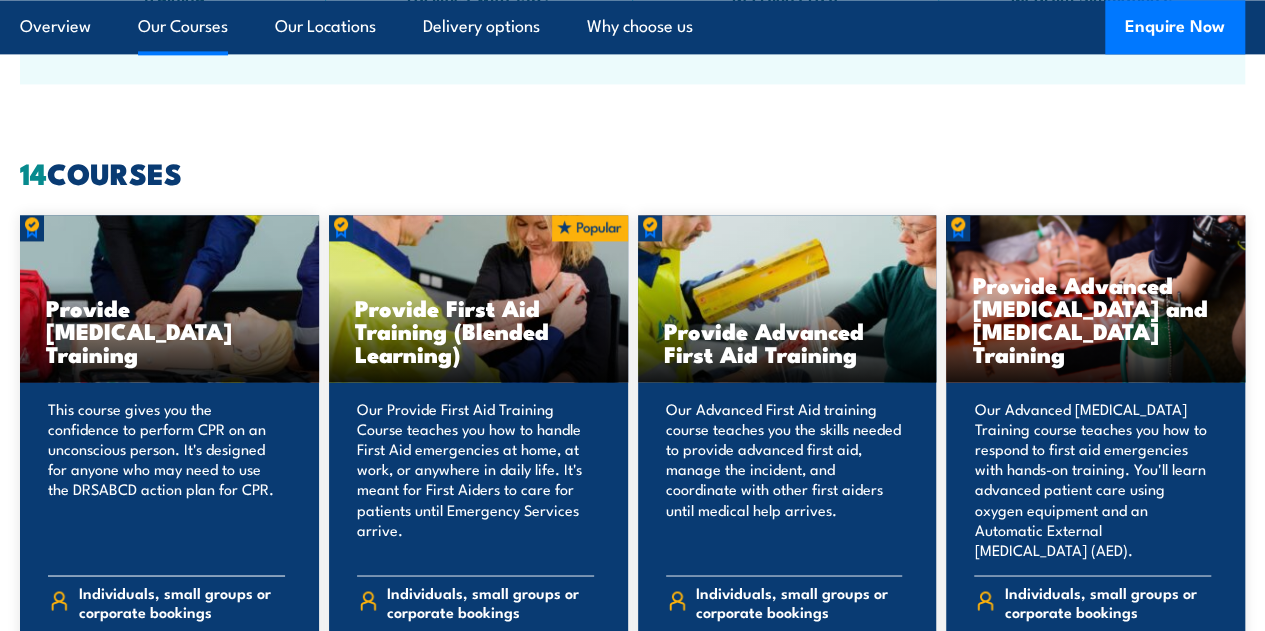 click on "This course gives you the confidence to perform CPR on an unconscious person. It's designed for anyone who may need to use the DRSABCD action plan for CPR." at bounding box center (166, 479) 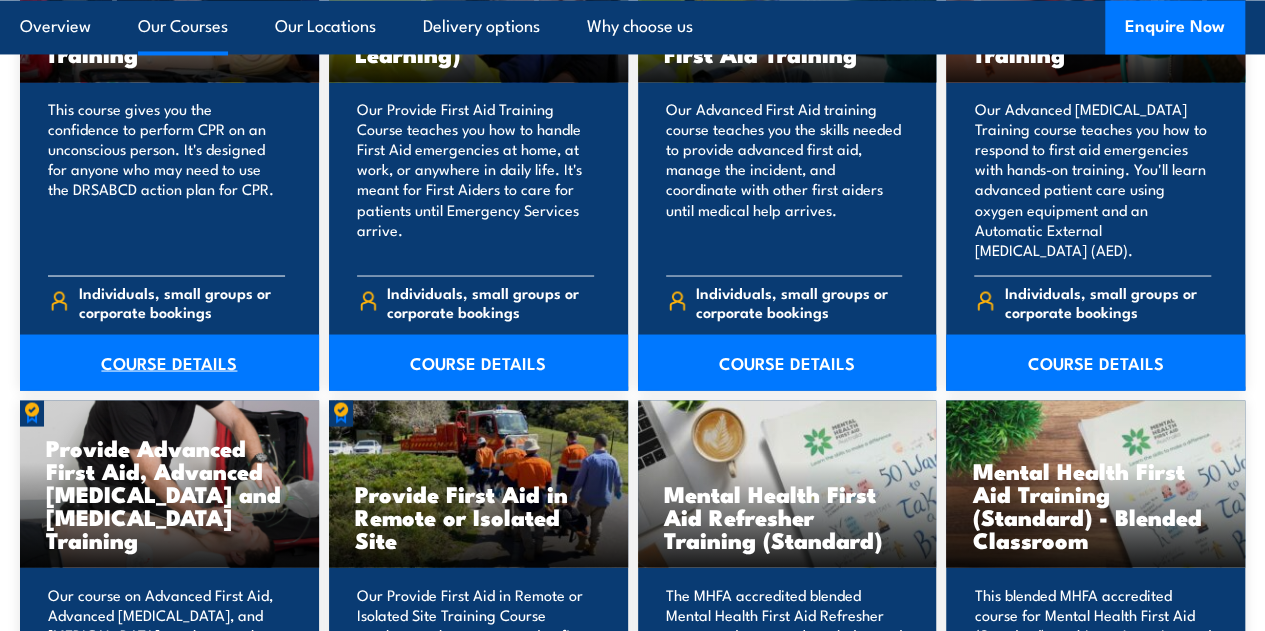 click on "COURSE DETAILS" at bounding box center [169, 362] 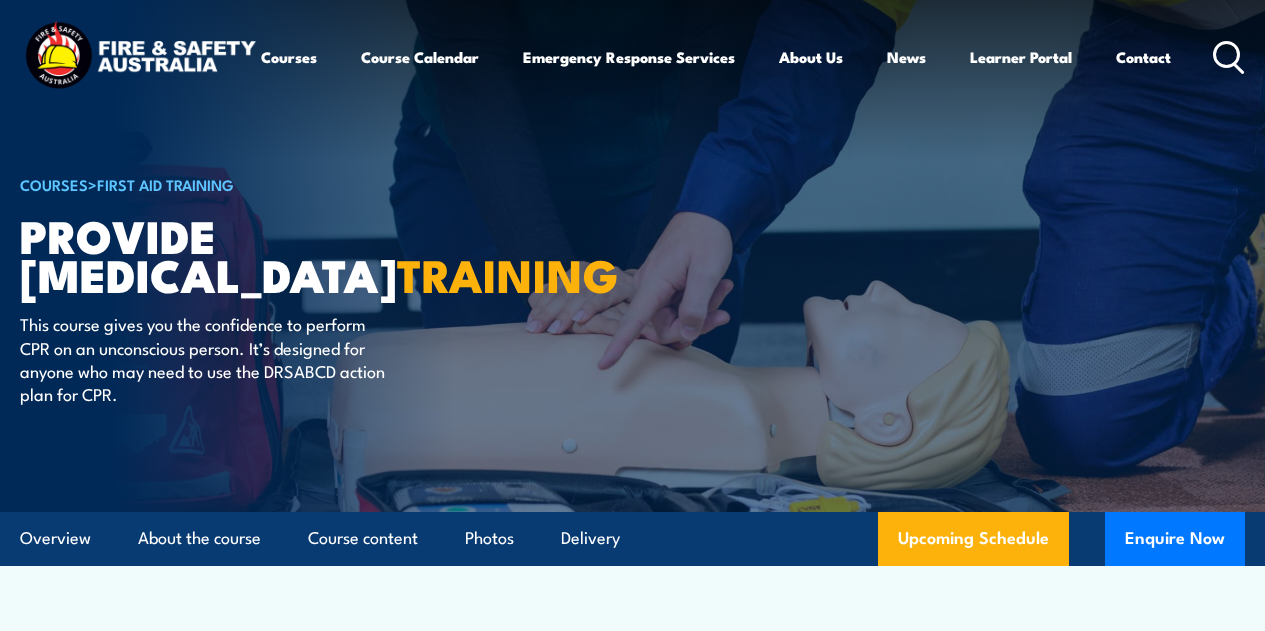 scroll, scrollTop: 0, scrollLeft: 0, axis: both 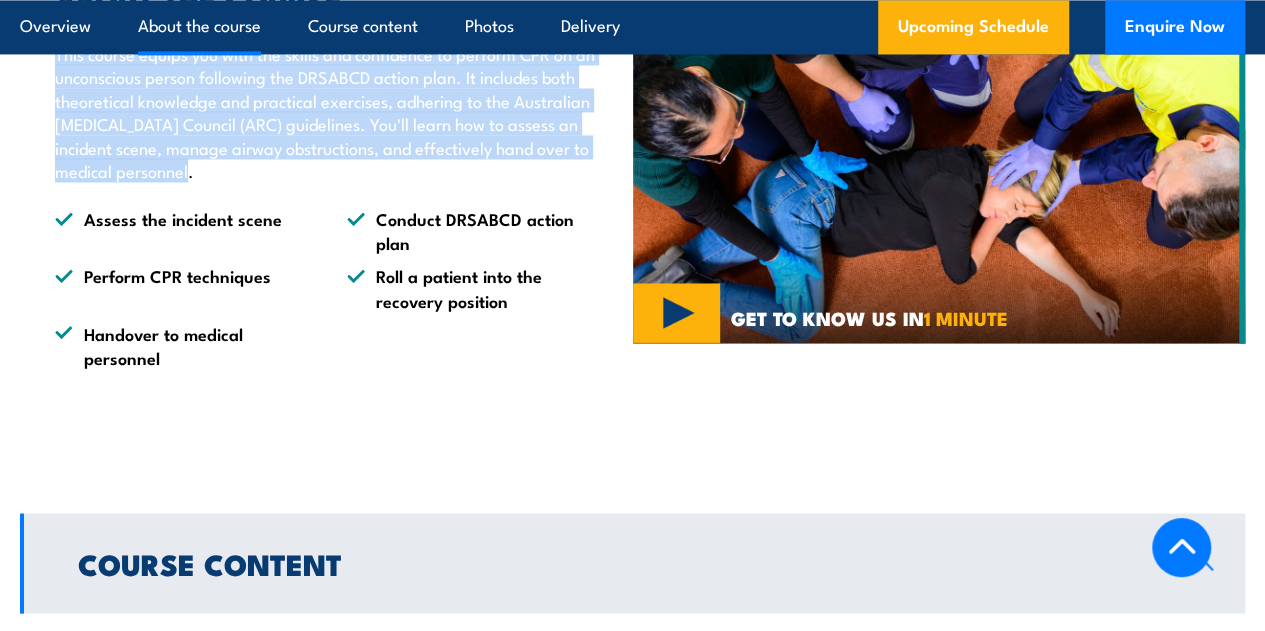 drag, startPoint x: 58, startPoint y: 152, endPoint x: 301, endPoint y: 263, distance: 267.15164 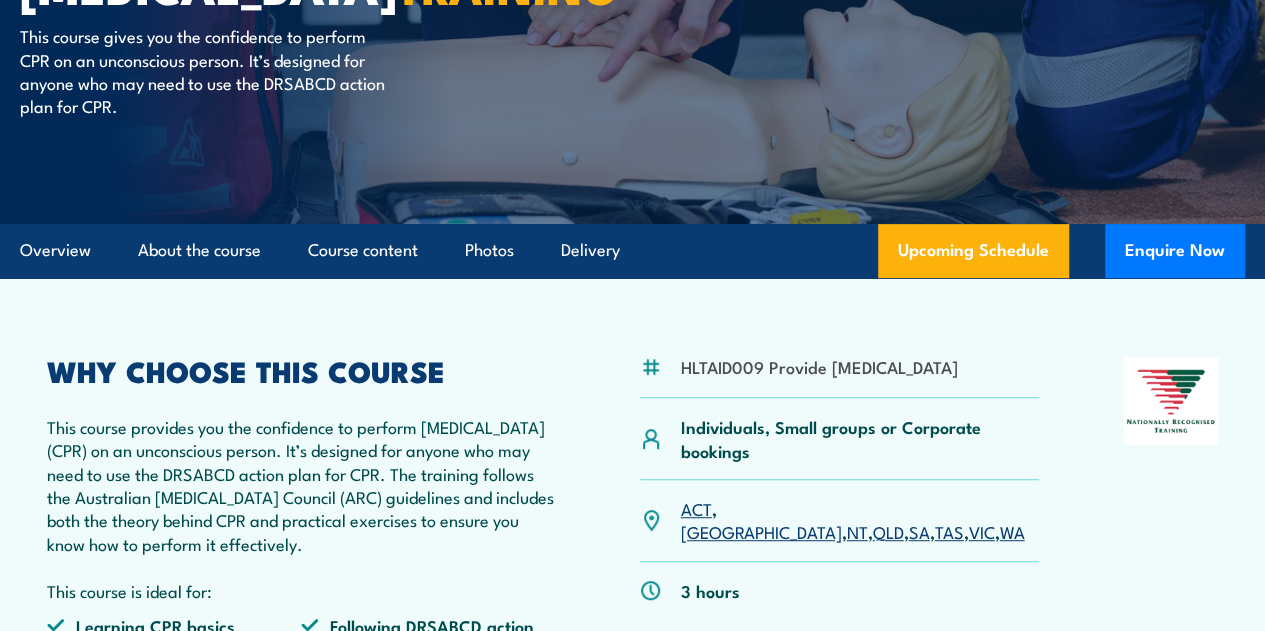 scroll, scrollTop: 200, scrollLeft: 0, axis: vertical 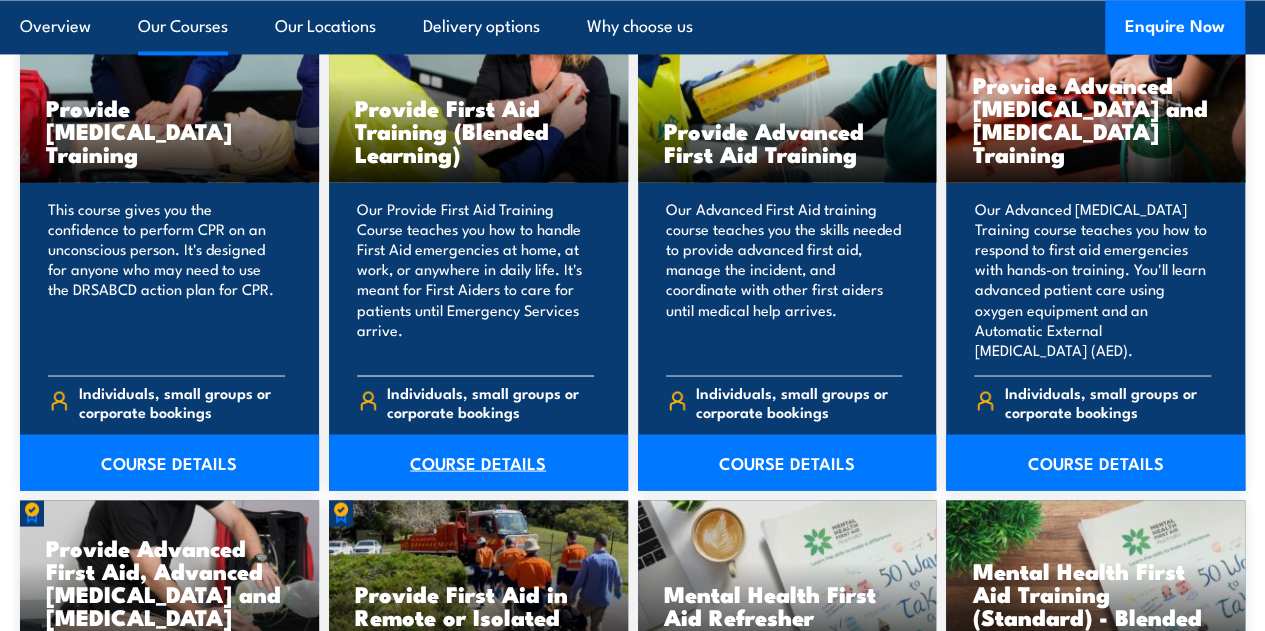 click on "COURSE DETAILS" at bounding box center [478, 462] 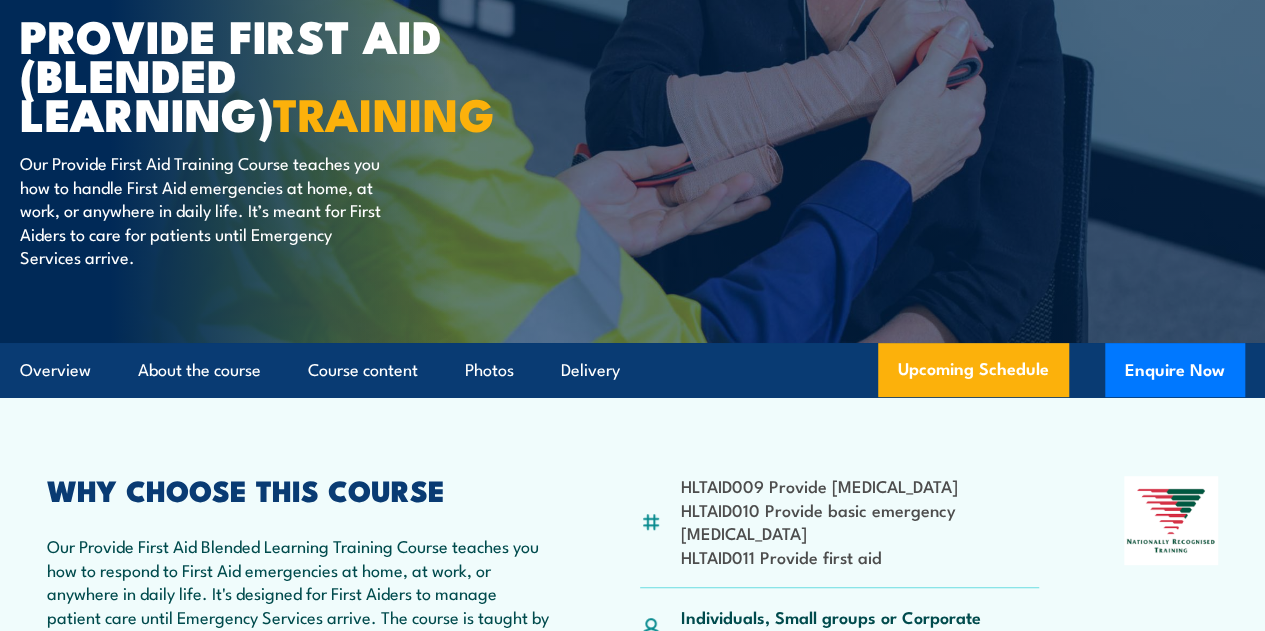 scroll, scrollTop: 0, scrollLeft: 0, axis: both 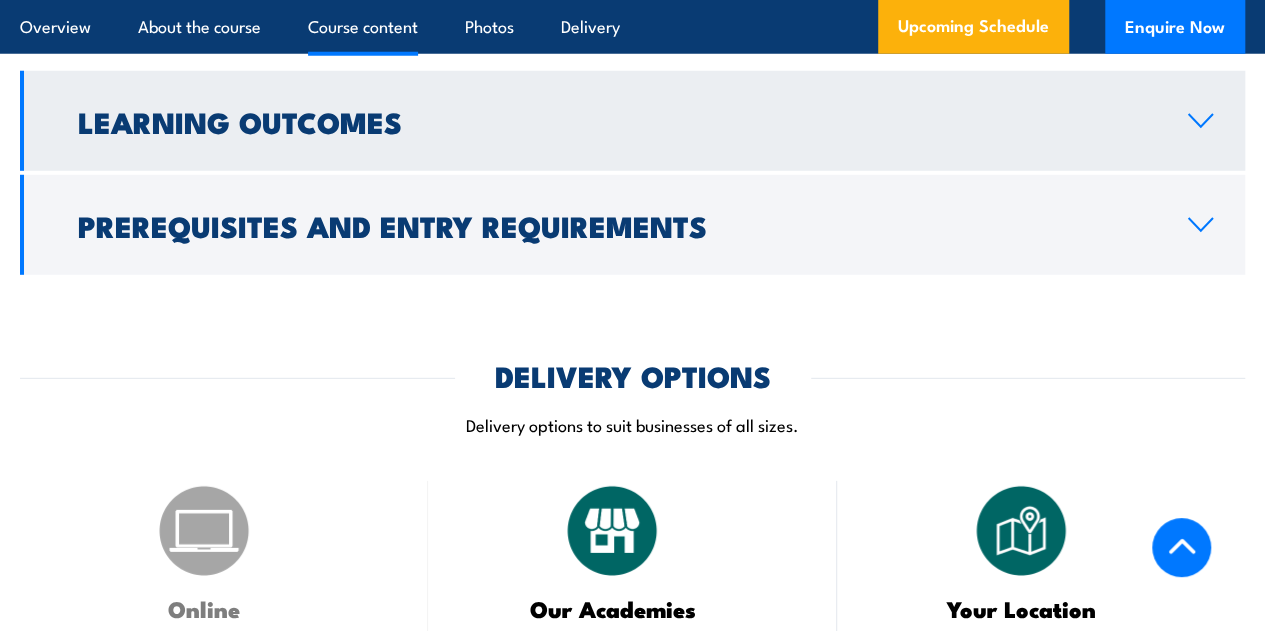 click on "Learning Outcomes" at bounding box center (617, 121) 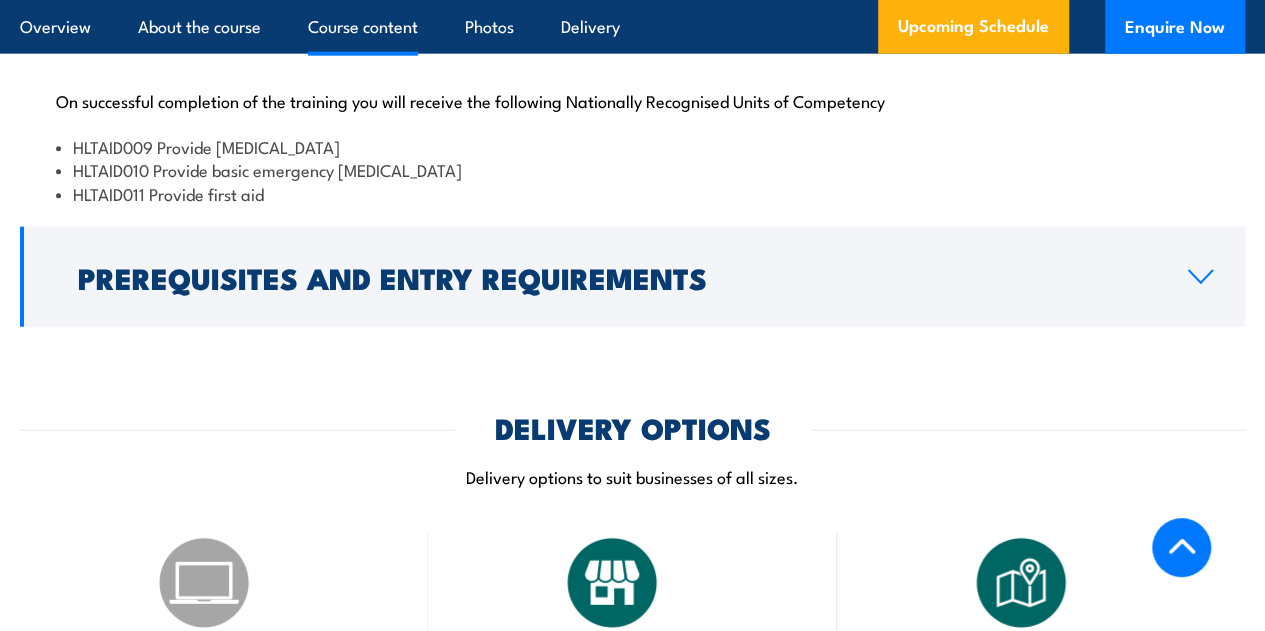 scroll, scrollTop: 2428, scrollLeft: 0, axis: vertical 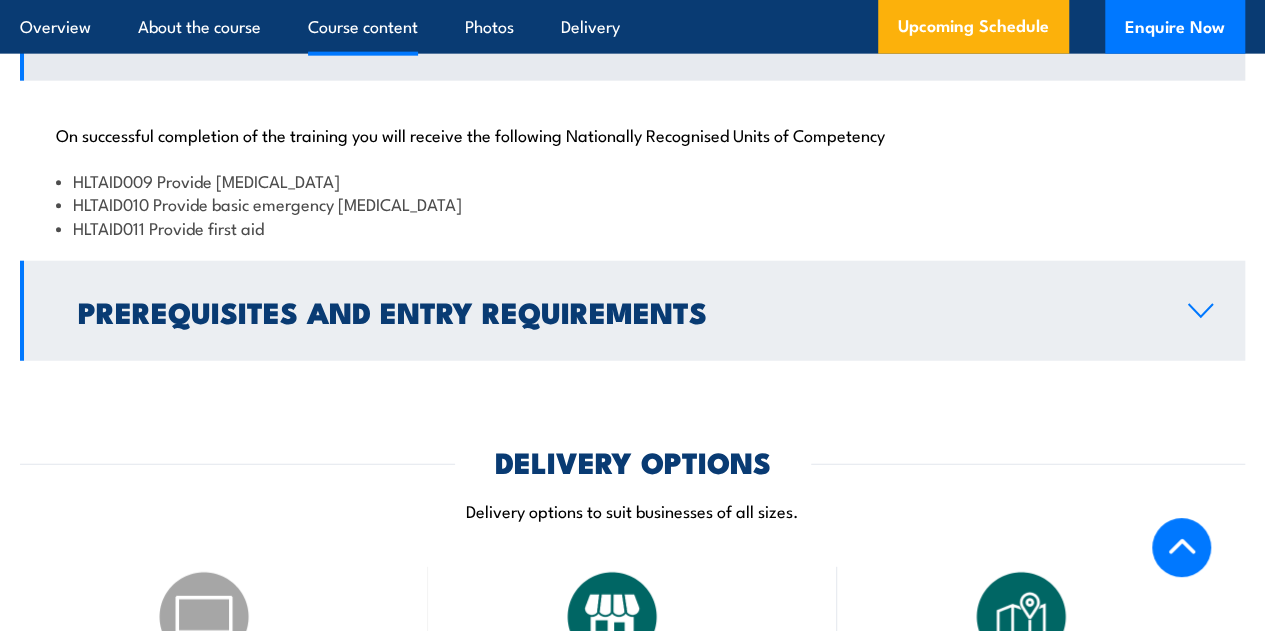 click on "Prerequisites and Entry Requirements" at bounding box center [617, 311] 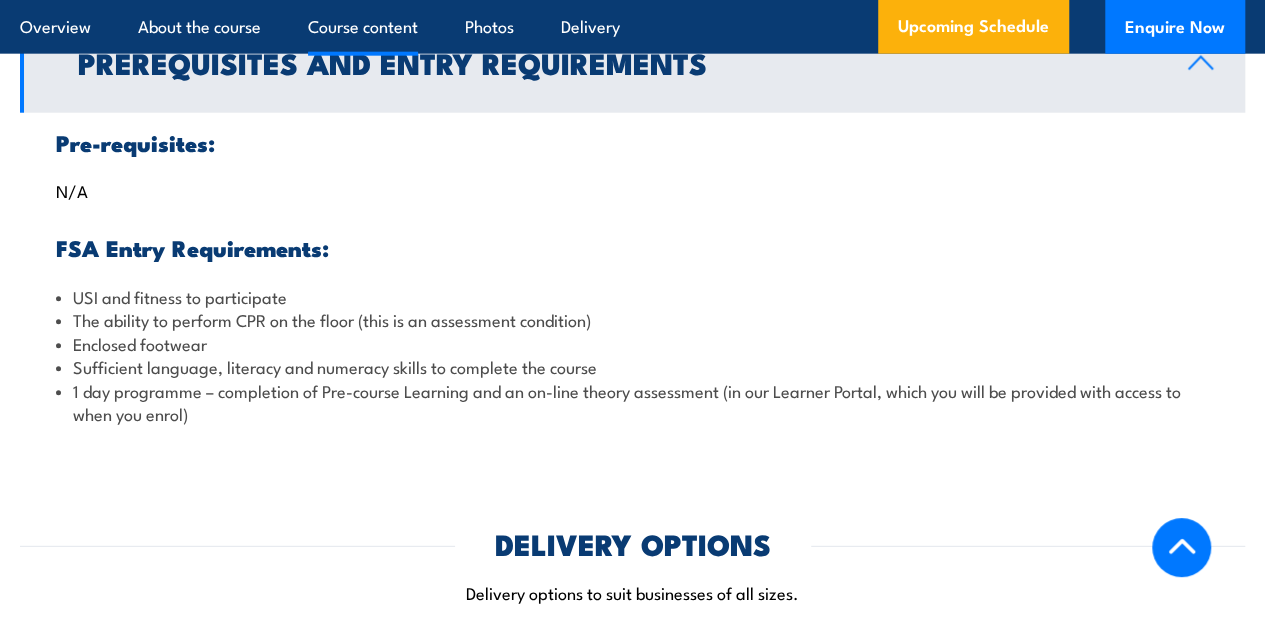scroll, scrollTop: 2528, scrollLeft: 0, axis: vertical 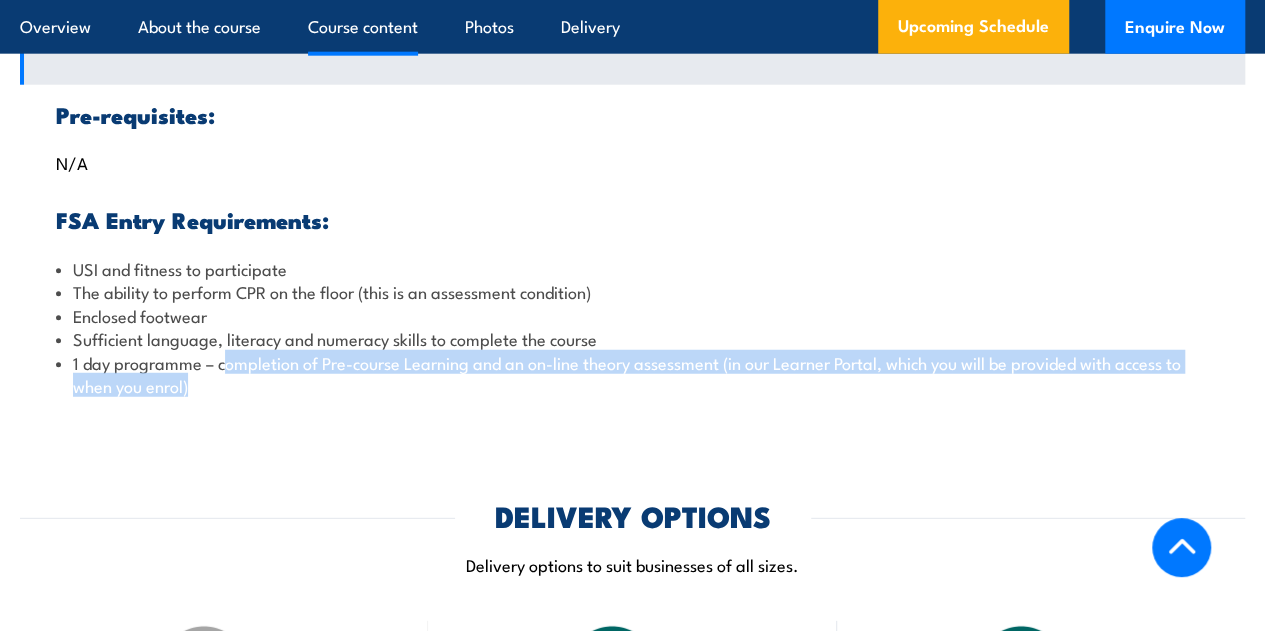 drag, startPoint x: 222, startPoint y: 461, endPoint x: 247, endPoint y: 483, distance: 33.30165 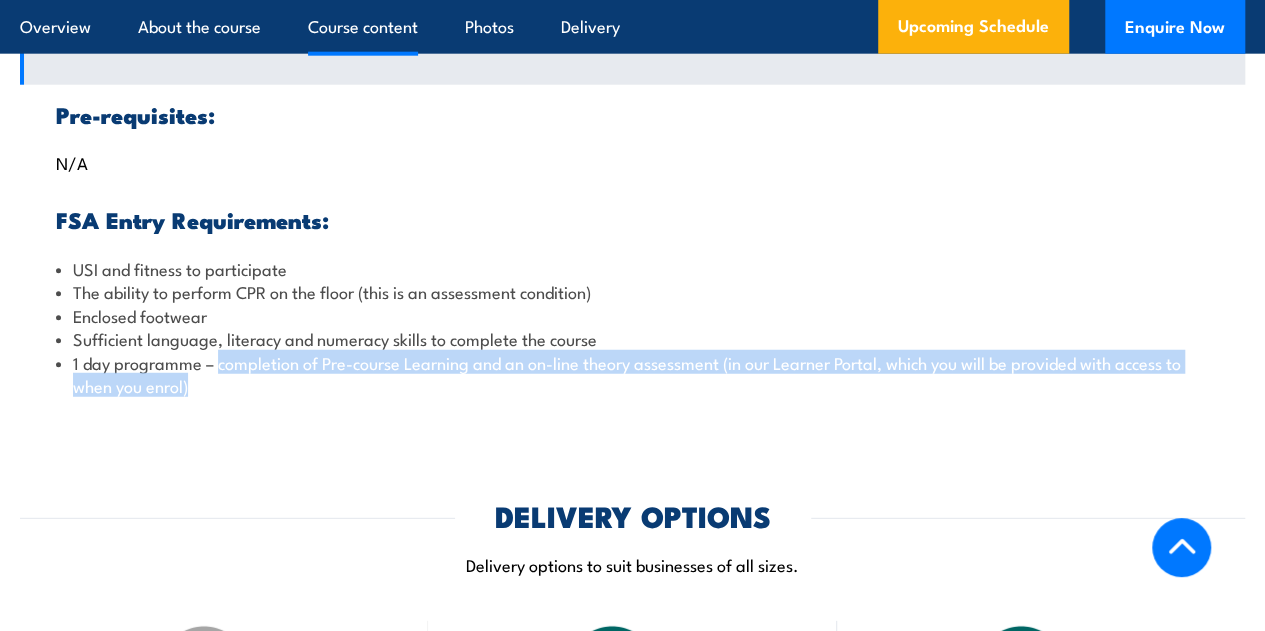 drag, startPoint x: 220, startPoint y: 459, endPoint x: 224, endPoint y: 479, distance: 20.396078 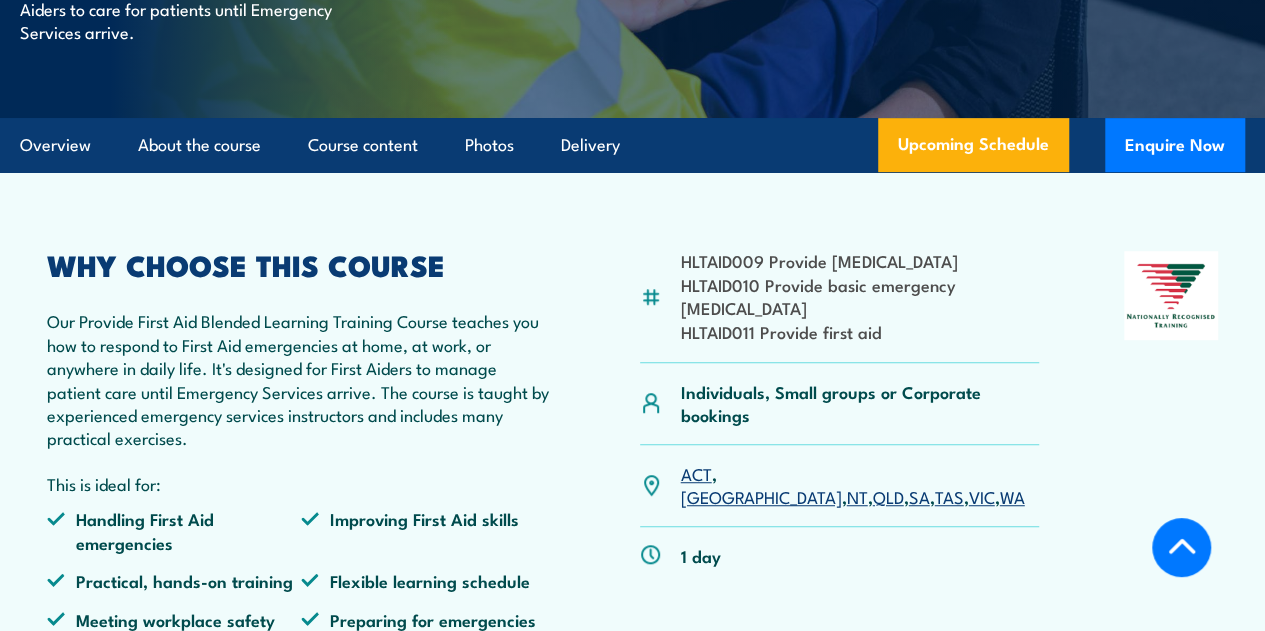 scroll, scrollTop: 428, scrollLeft: 0, axis: vertical 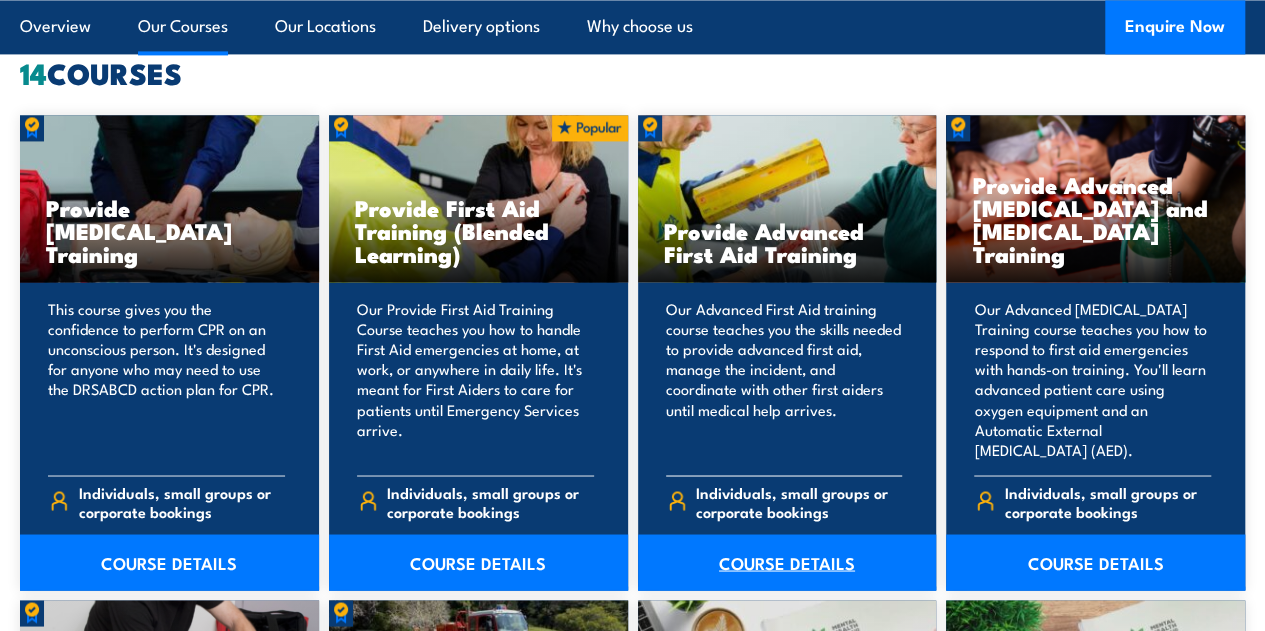 click on "COURSE DETAILS" at bounding box center (787, 562) 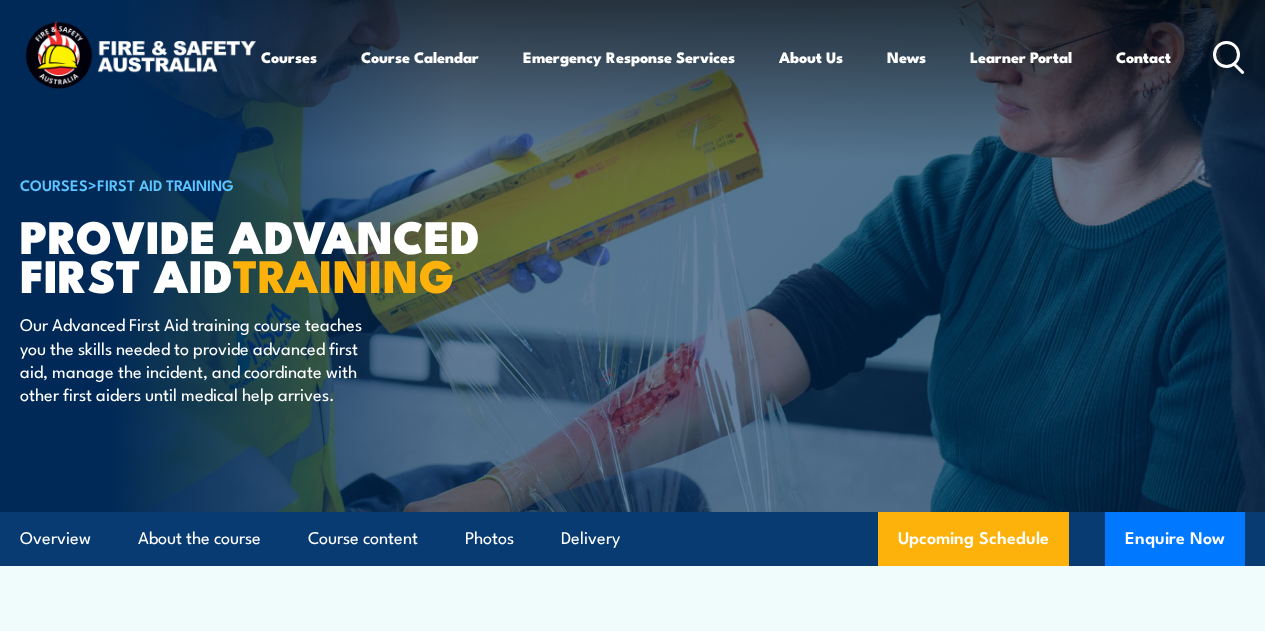scroll, scrollTop: 0, scrollLeft: 0, axis: both 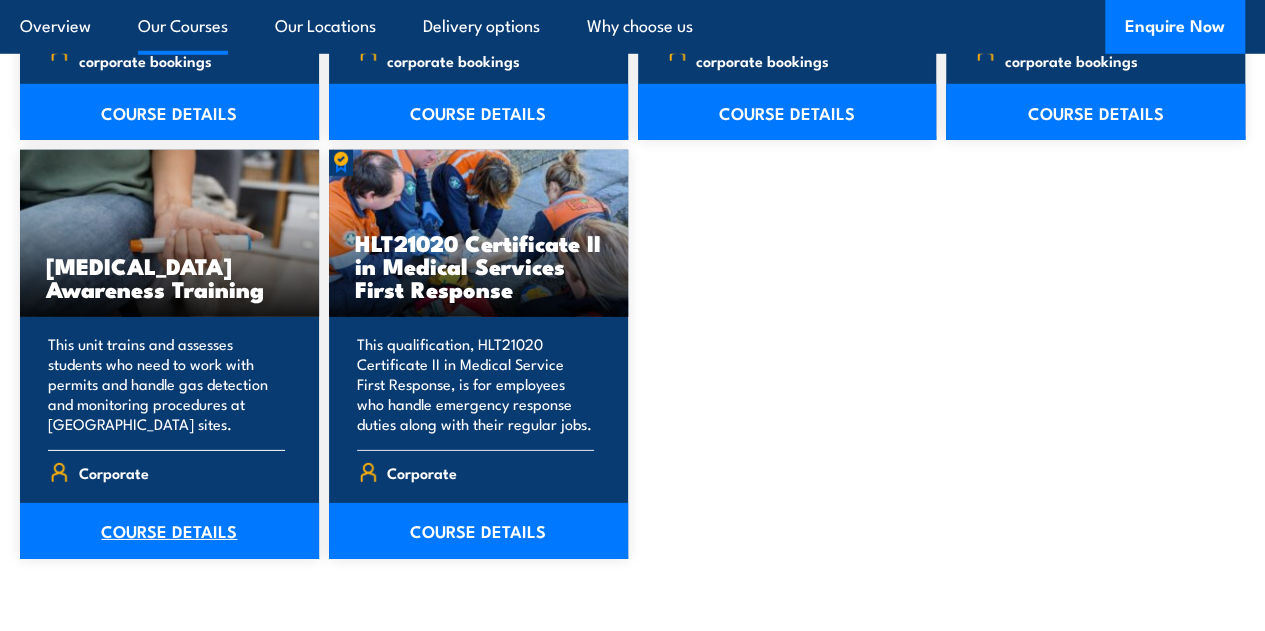 click on "COURSE DETAILS" at bounding box center (169, 531) 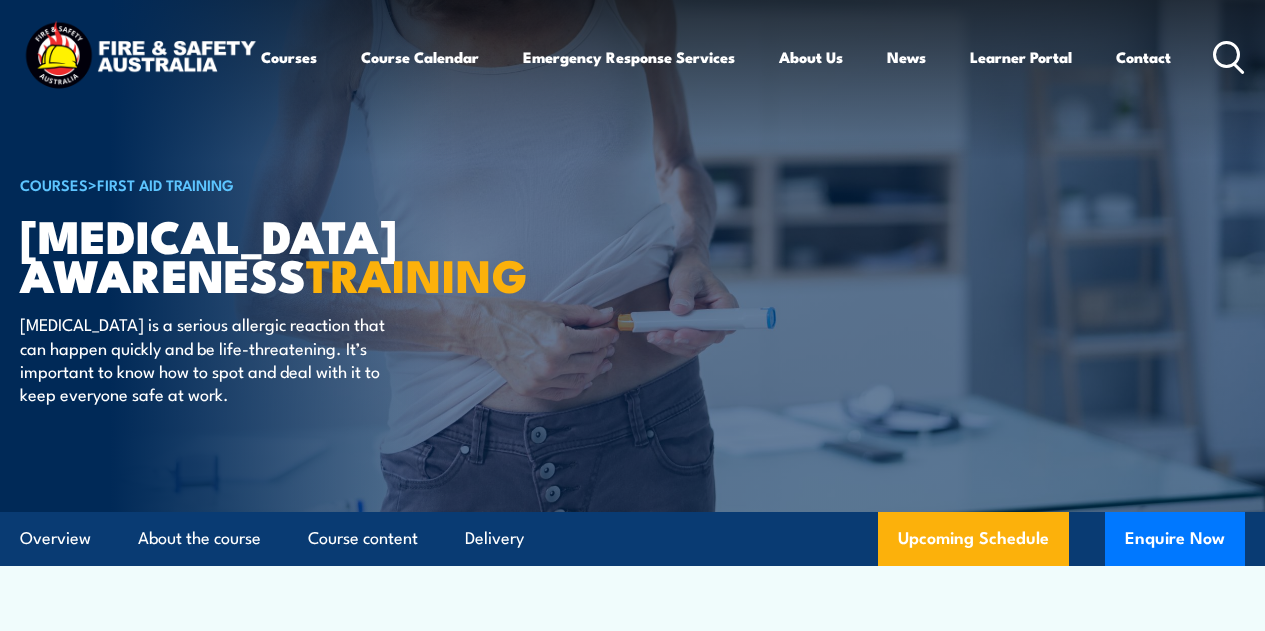 scroll, scrollTop: 0, scrollLeft: 0, axis: both 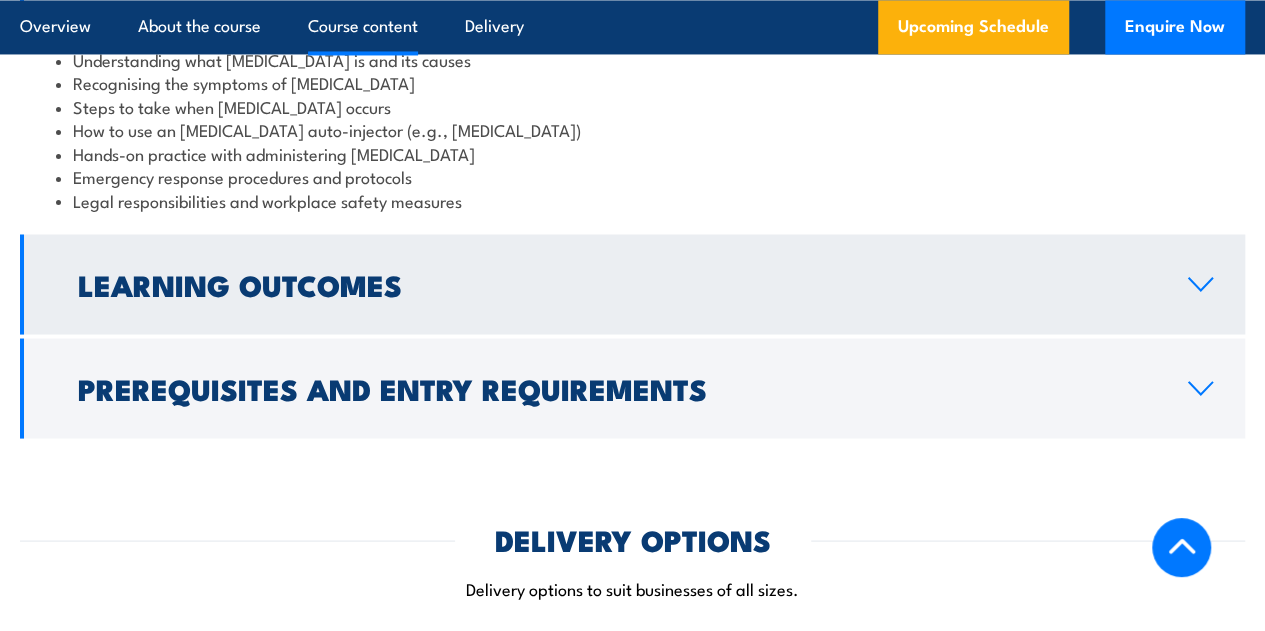 click on "Learning Outcomes" at bounding box center [617, 283] 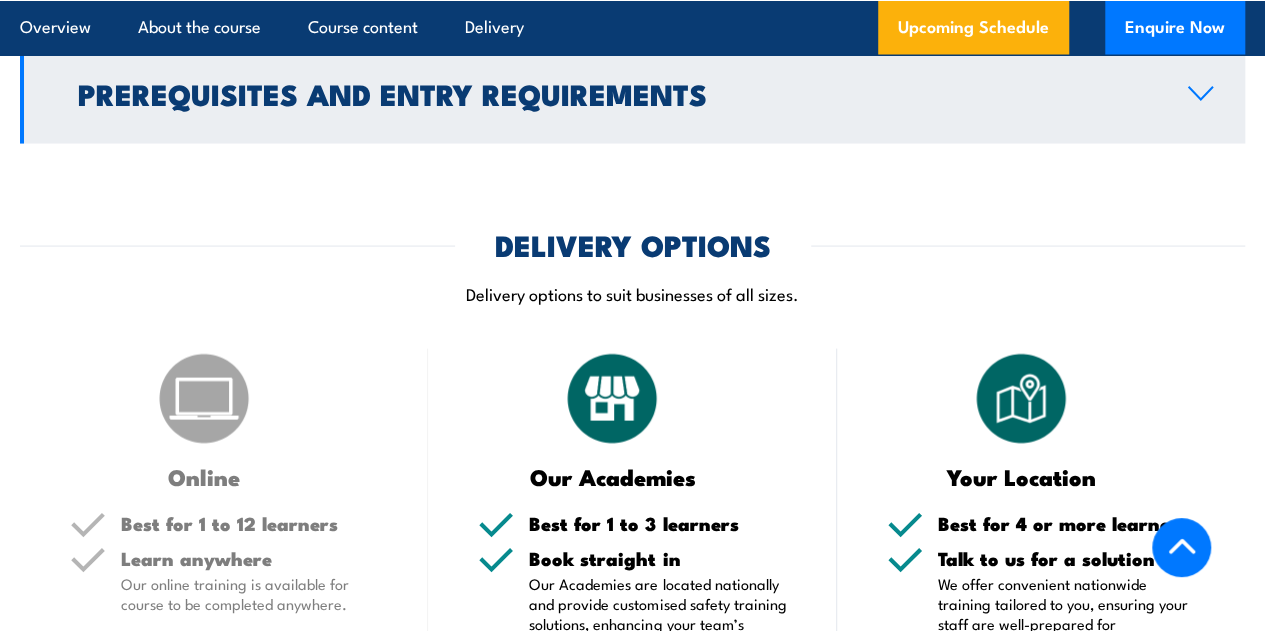 click on "Prerequisites and Entry Requirements" at bounding box center [632, 94] 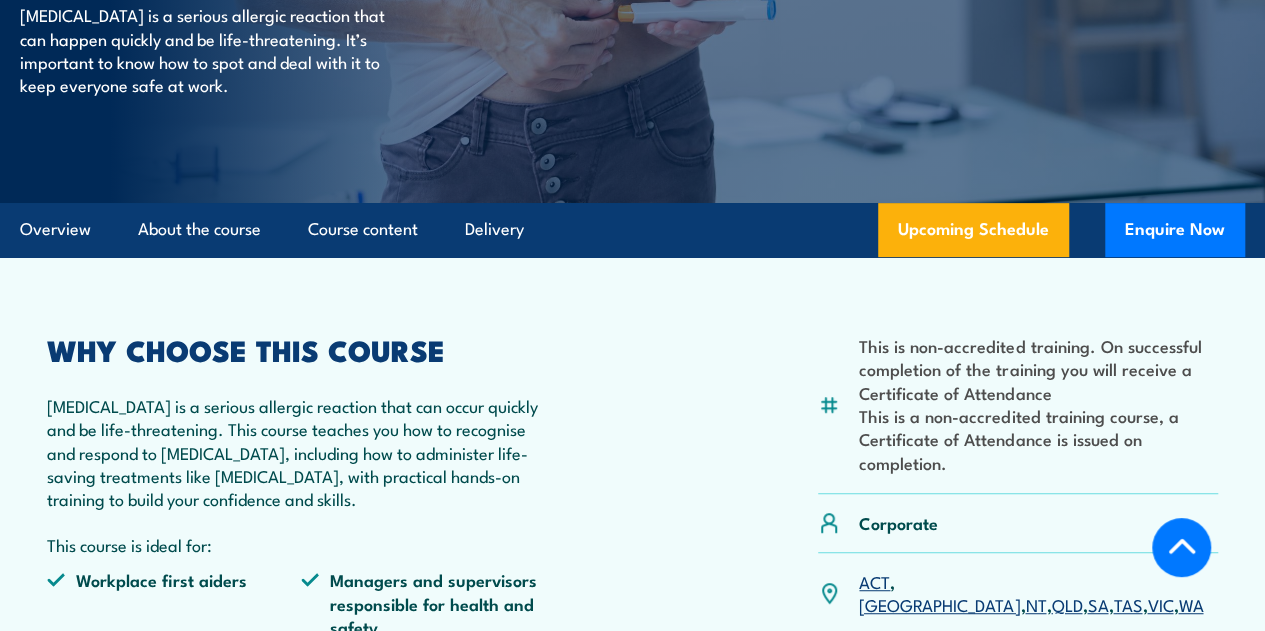 scroll, scrollTop: 278, scrollLeft: 0, axis: vertical 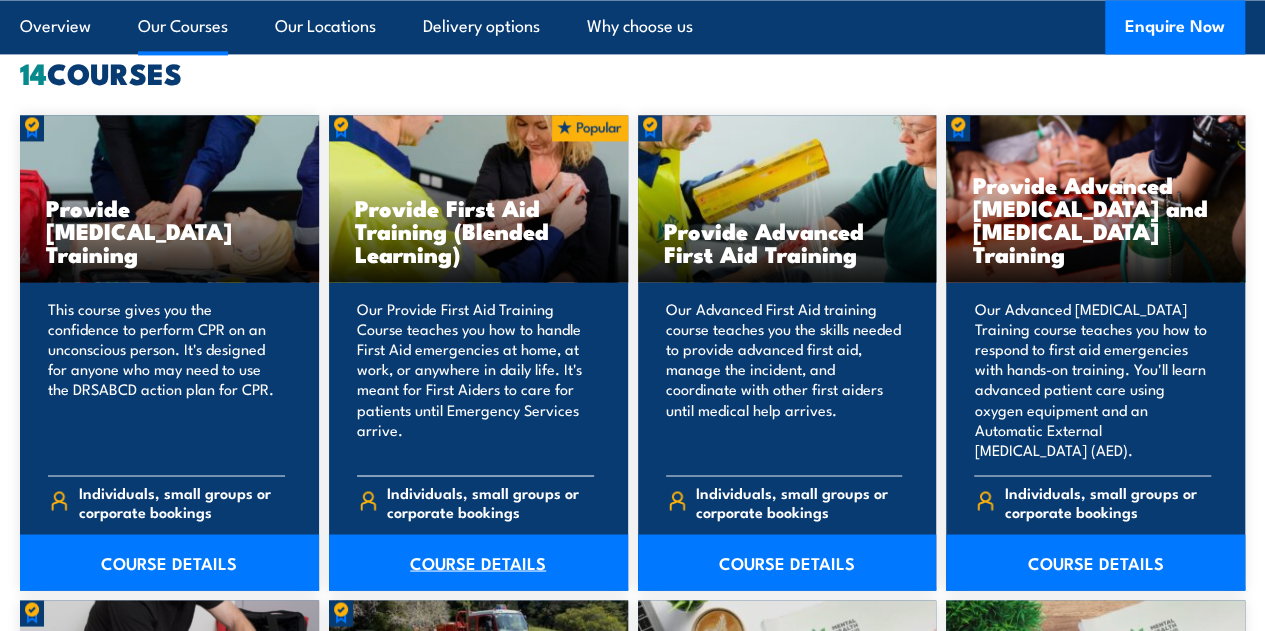 click on "COURSE DETAILS" at bounding box center (478, 562) 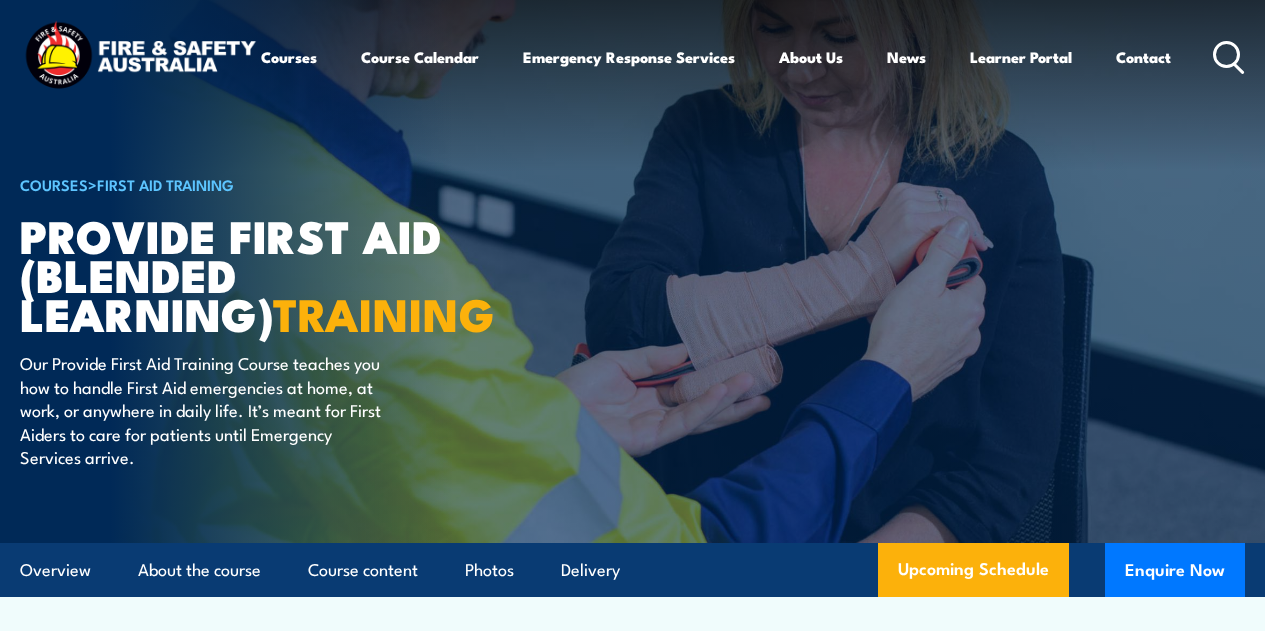 scroll, scrollTop: 0, scrollLeft: 0, axis: both 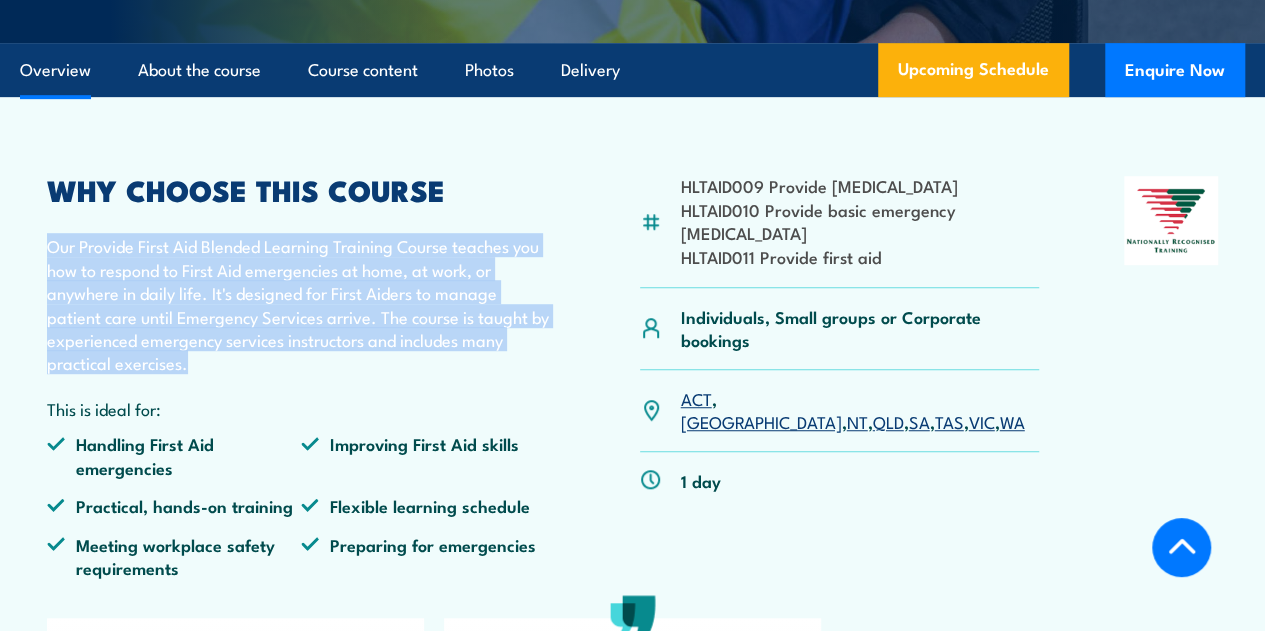 drag, startPoint x: 48, startPoint y: 299, endPoint x: 196, endPoint y: 405, distance: 182.04395 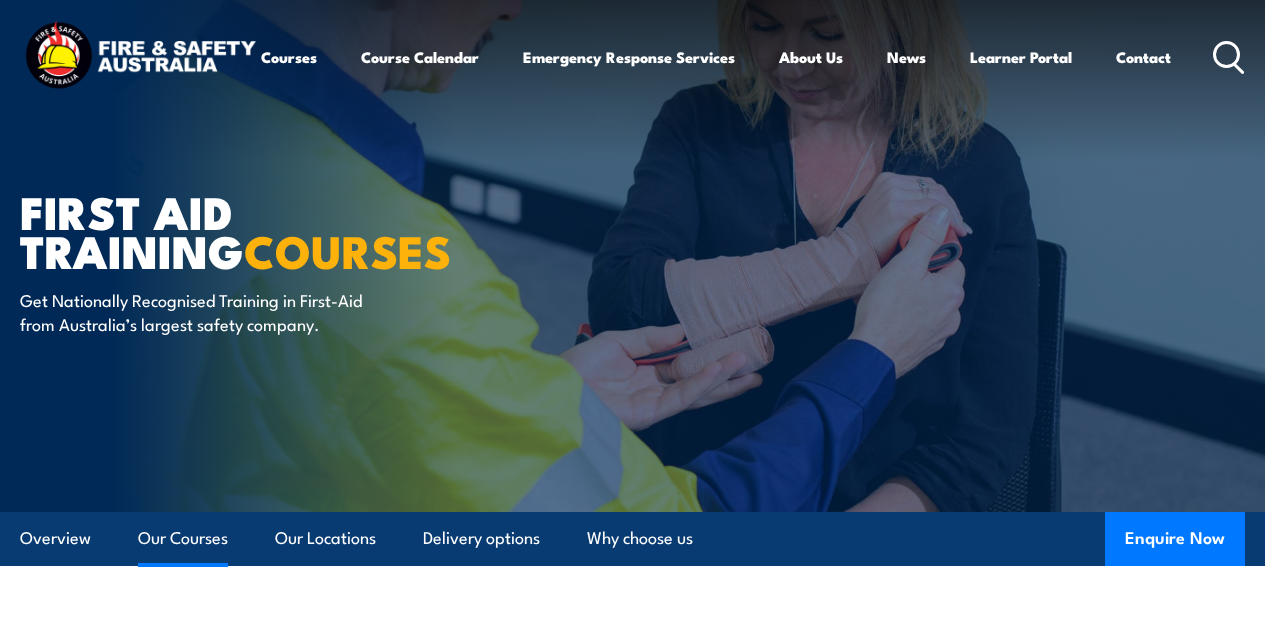 scroll, scrollTop: 1453, scrollLeft: 0, axis: vertical 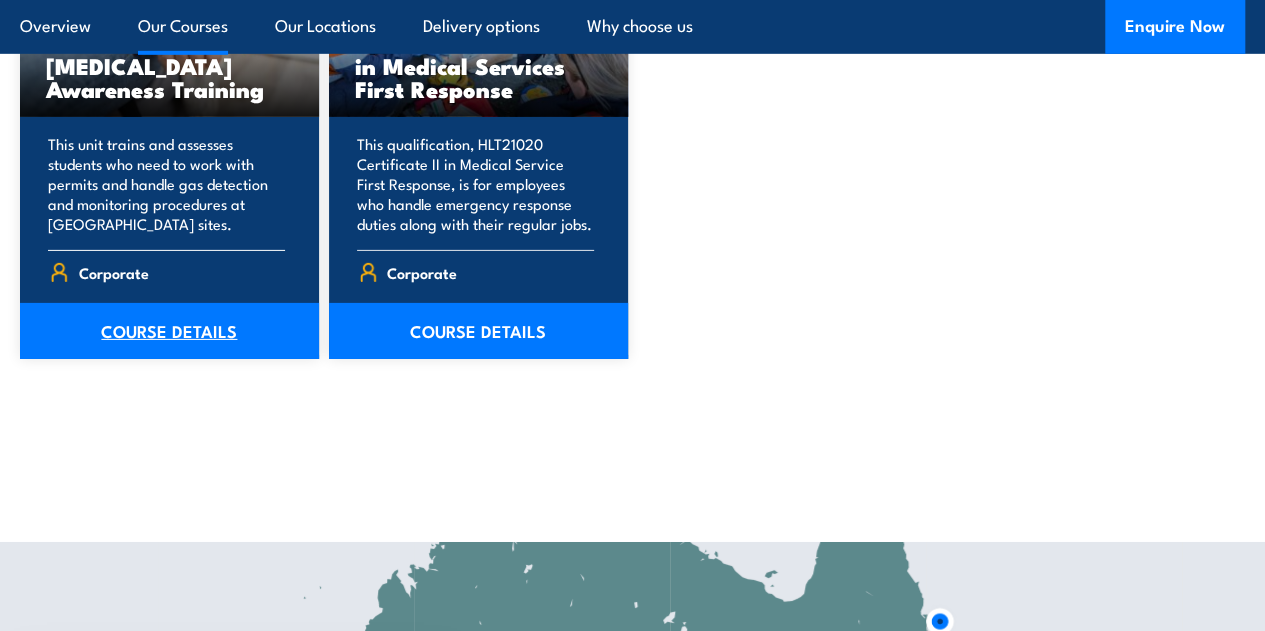 click on "COURSE DETAILS" at bounding box center (169, 331) 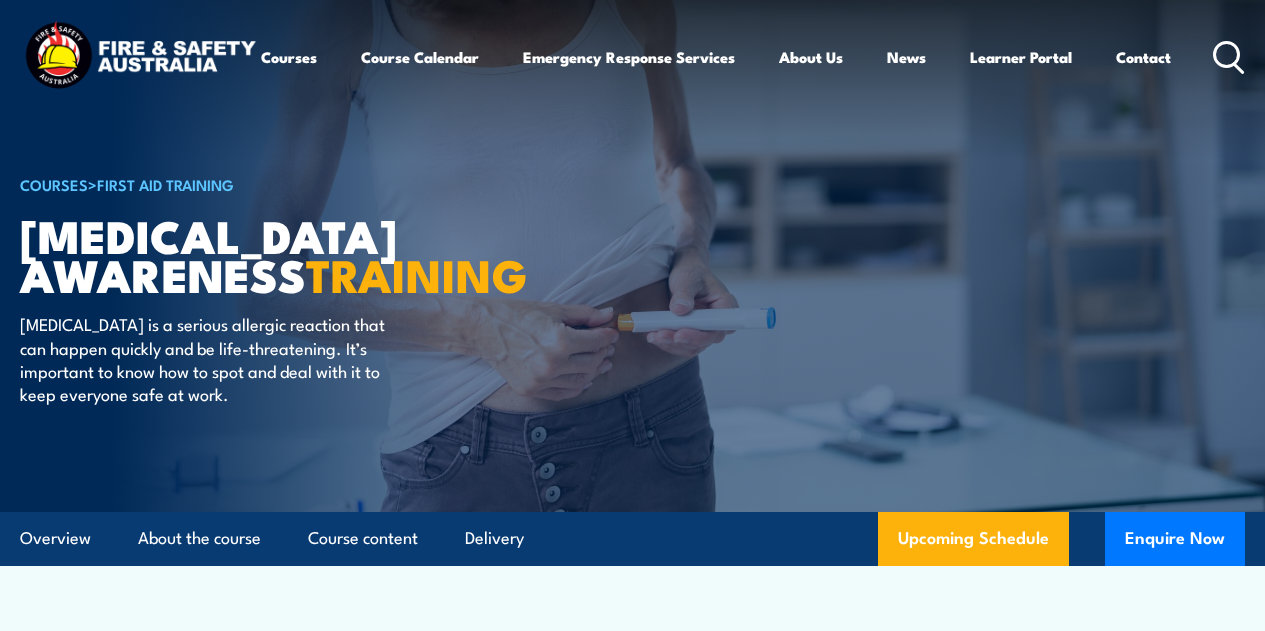 scroll, scrollTop: 0, scrollLeft: 0, axis: both 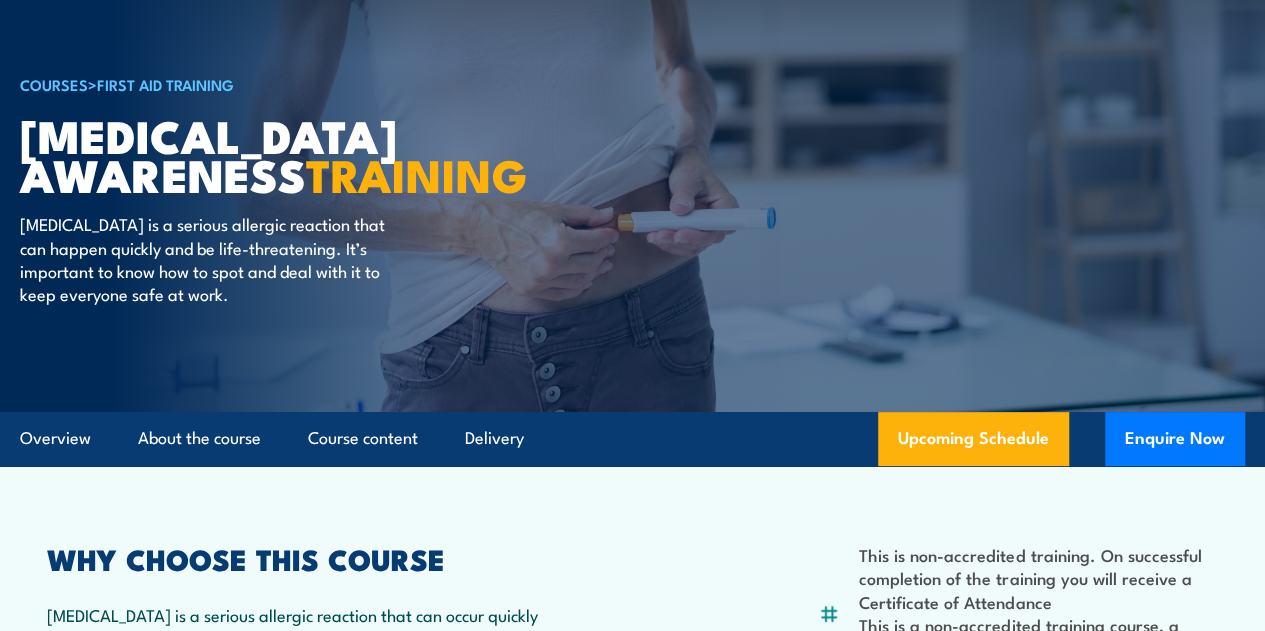 click on "[MEDICAL_DATA] is a serious allergic reaction that can happen quickly and be life-threatening. It’s important to know how to spot and deal with it to keep everyone safe at work." at bounding box center [202, 259] 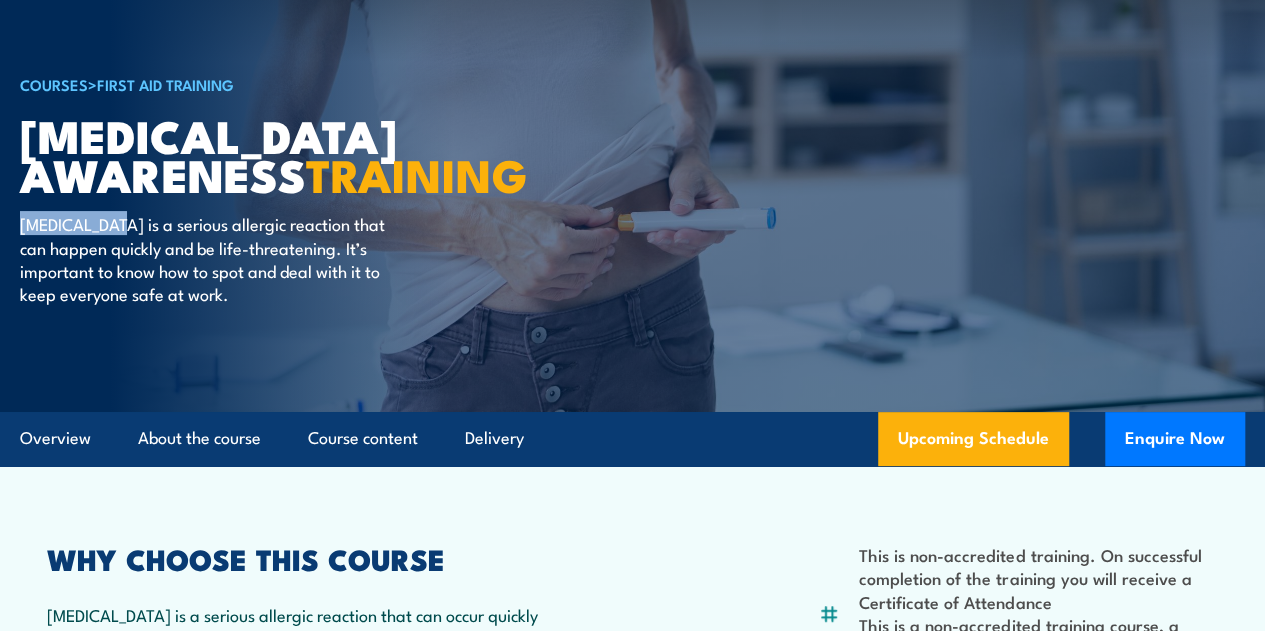 click on "[MEDICAL_DATA] is a serious allergic reaction that can happen quickly and be life-threatening. It’s important to know how to spot and deal with it to keep everyone safe at work." at bounding box center [202, 259] 